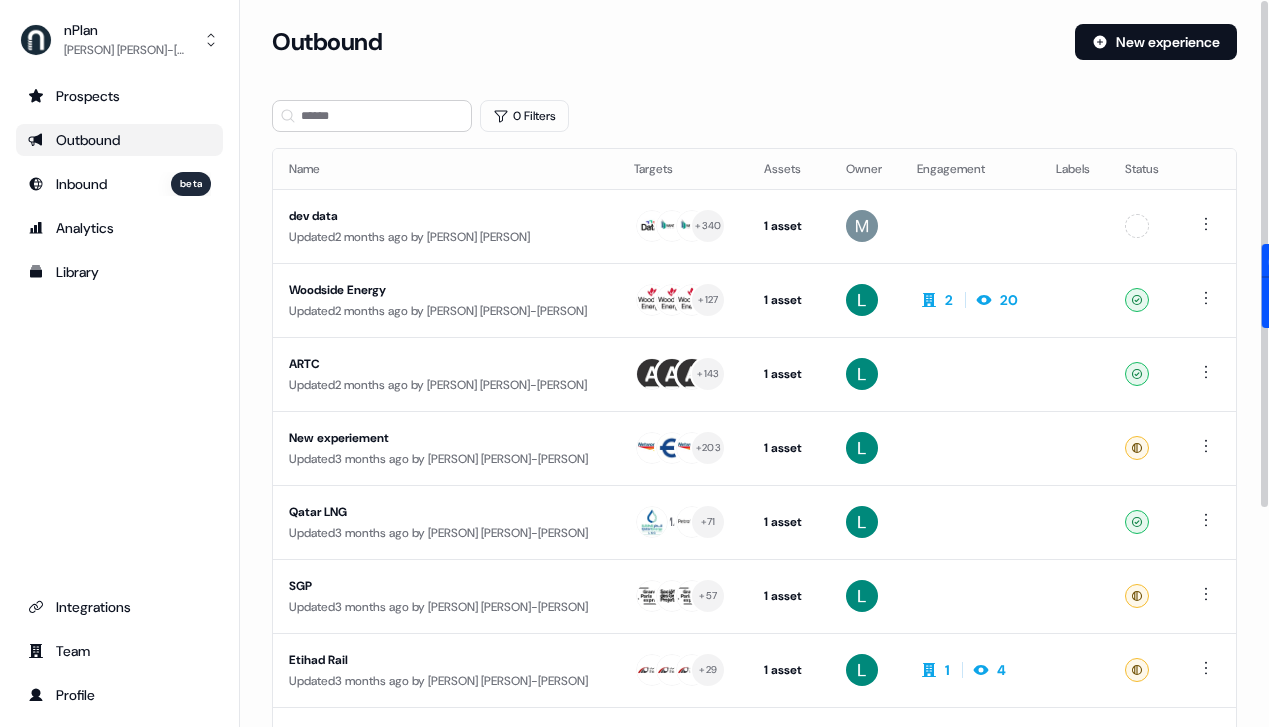 scroll, scrollTop: 0, scrollLeft: 0, axis: both 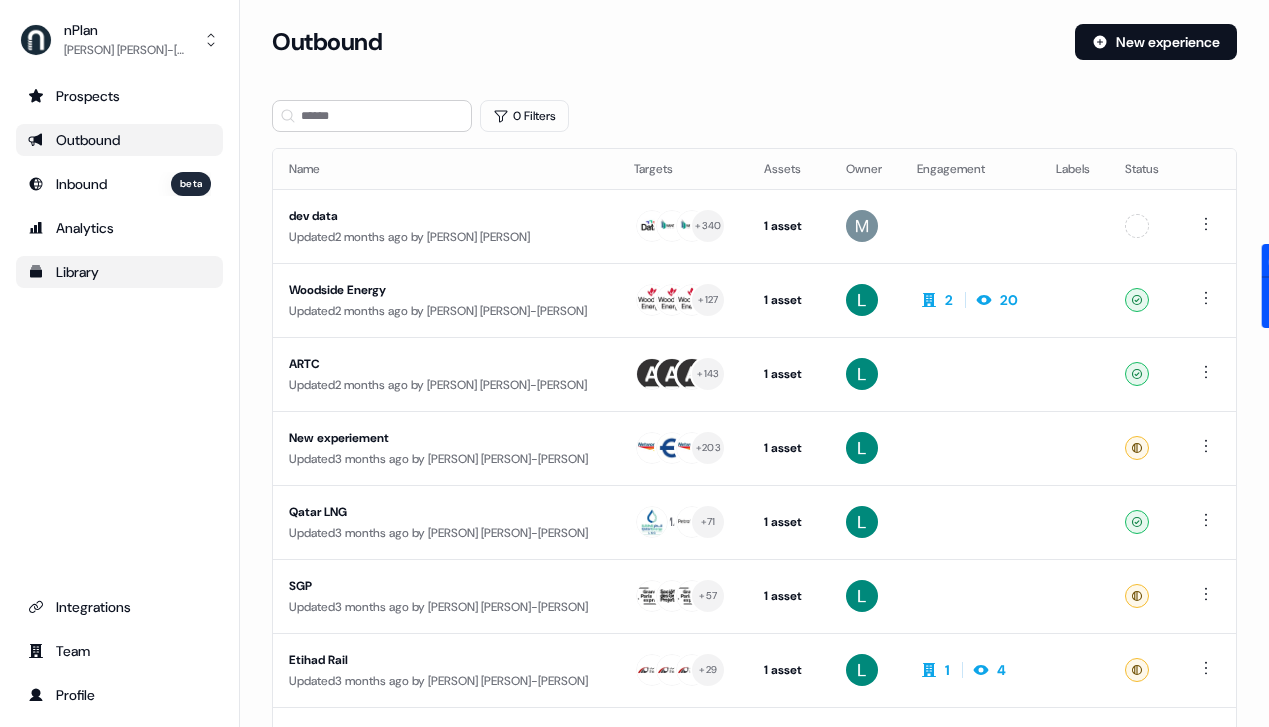 click on "Library" at bounding box center (119, 272) 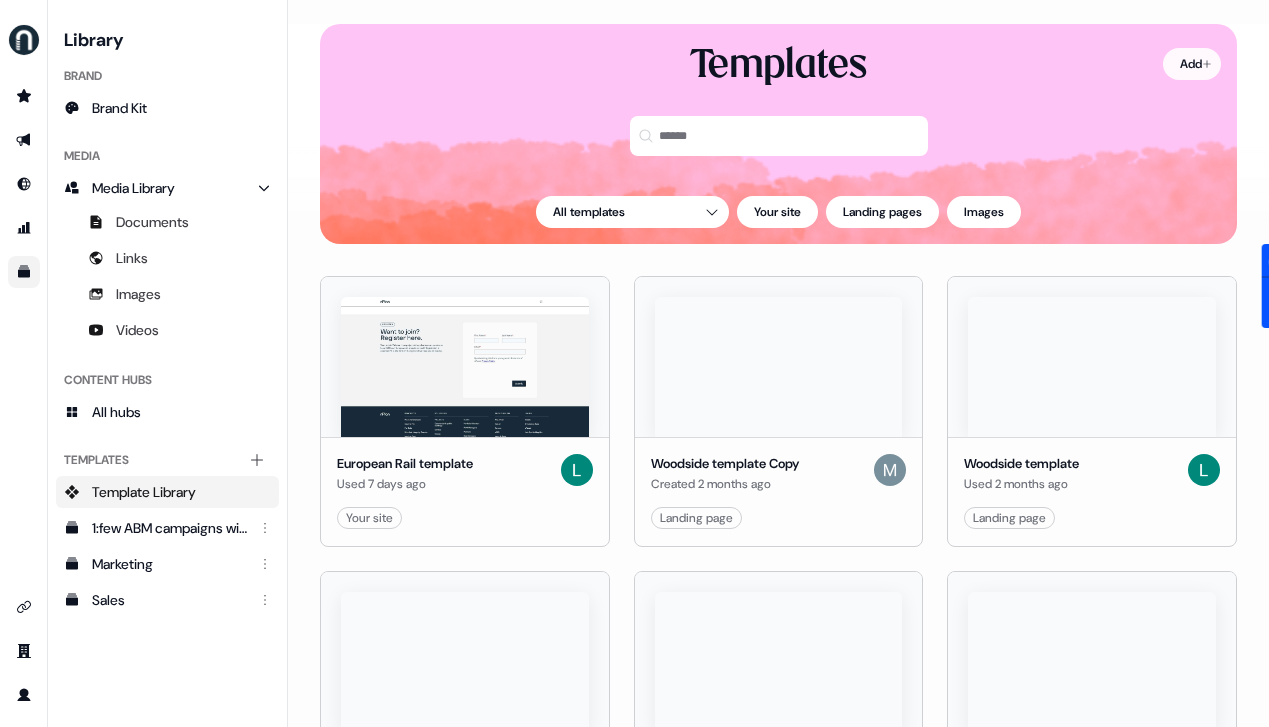 click on "For the best experience switch devices to a bigger screen. Go to Userled.io   Library Brand Brand Kit Media Media Library Documents Links Images Videos Content Hubs All hubs Templates   Add collection Template Library 1:few ABM campaigns with LinkedIn ads - [MONTH] [YEAR] Marketing Sales Loading... Add Templates All   templates Your site Landing pages Images Edit" at bounding box center [634, 363] 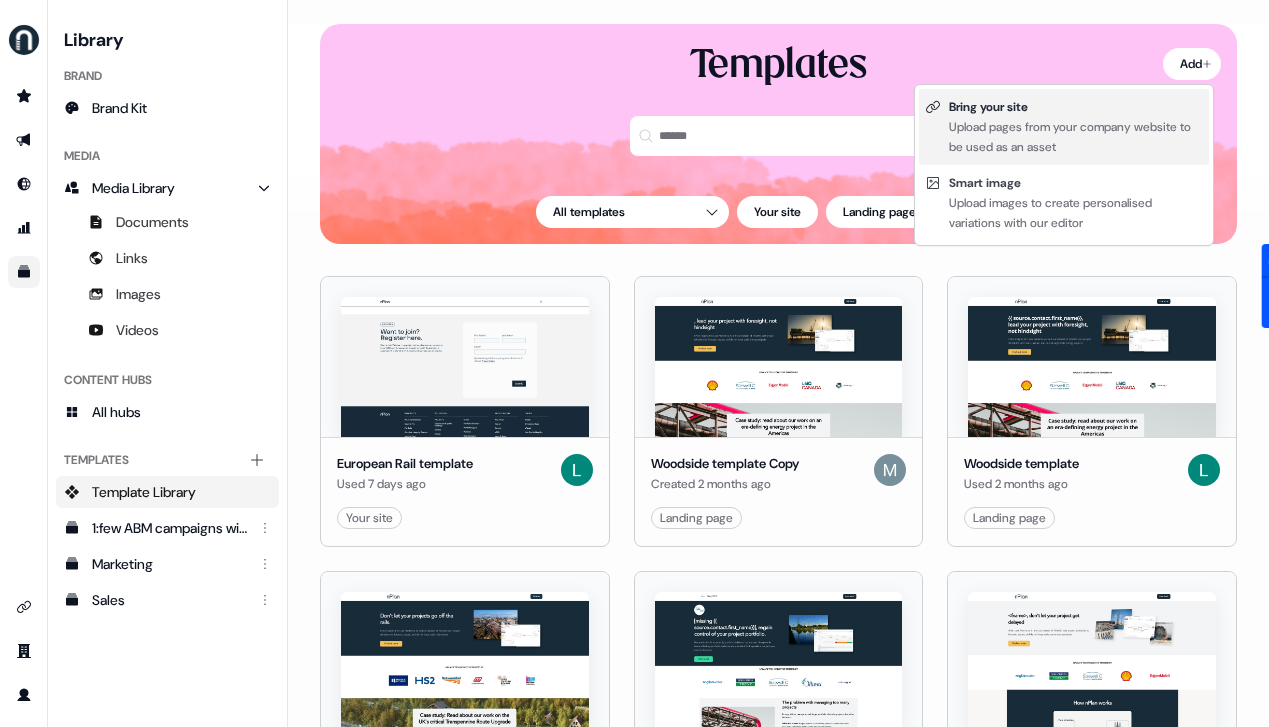 click on "Upload pages from your company website to be used as an asset" at bounding box center [1076, 137] 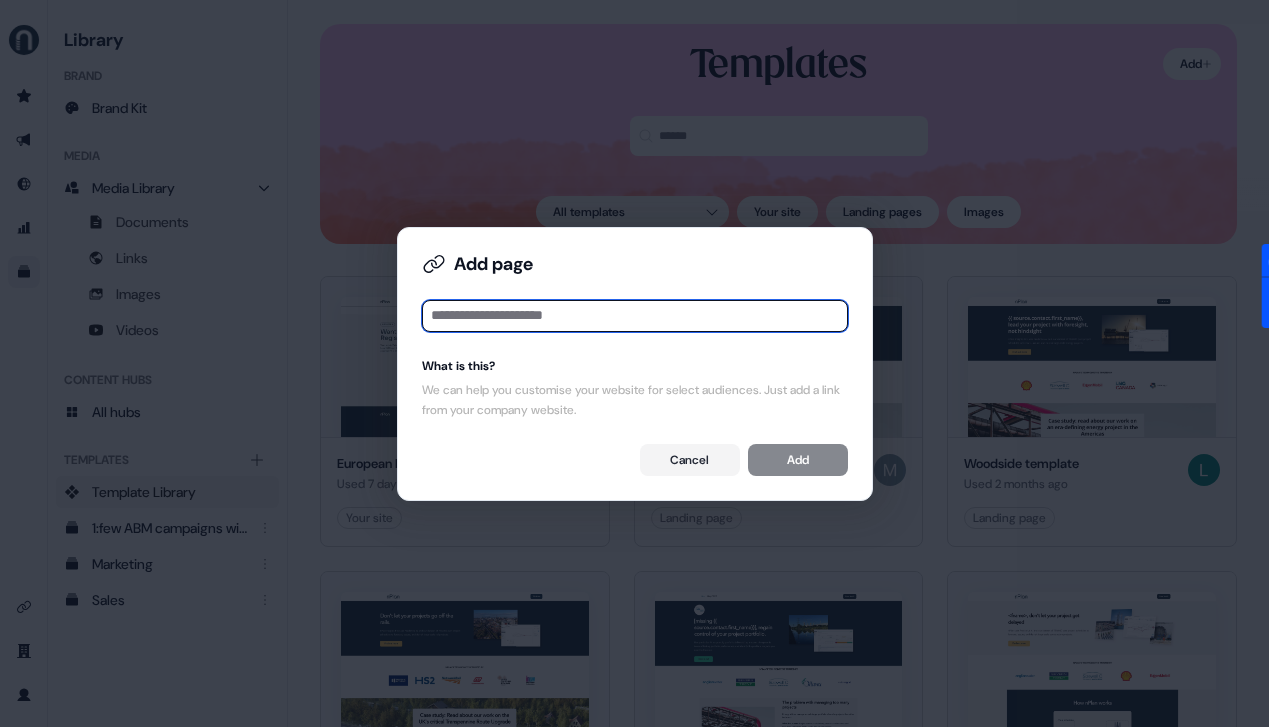 paste on "**********" 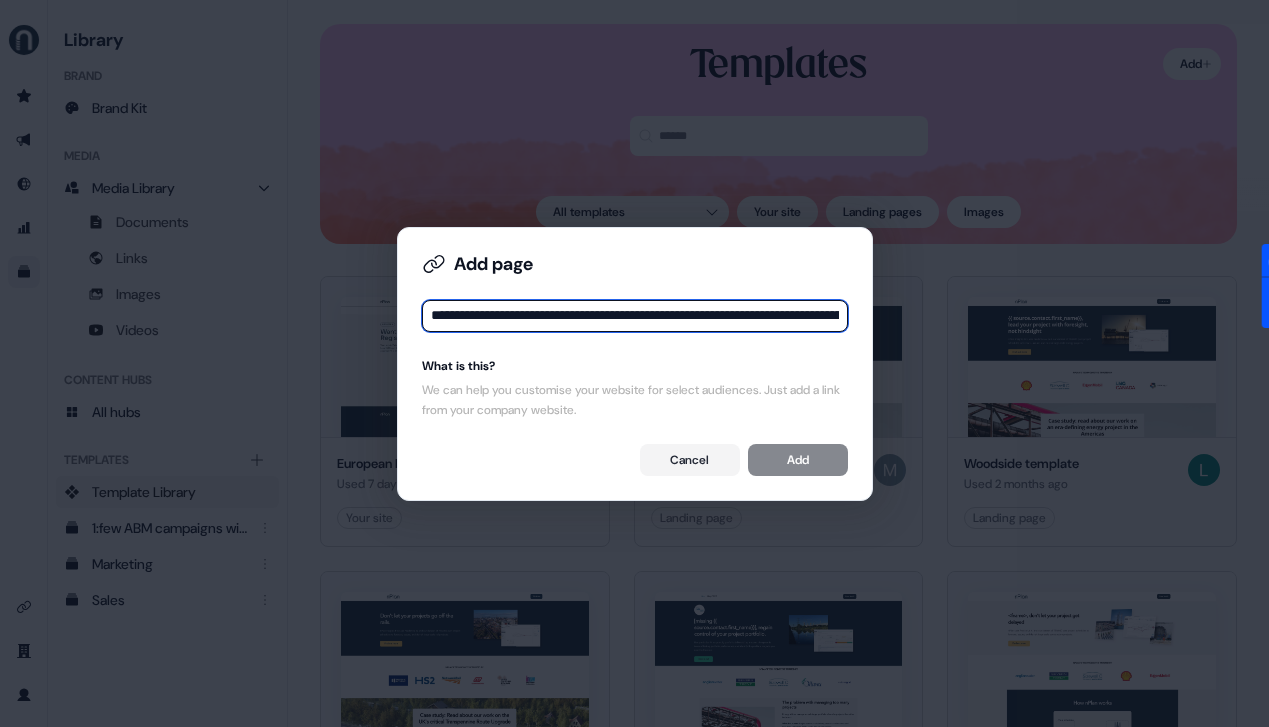 scroll, scrollTop: 0, scrollLeft: 520, axis: horizontal 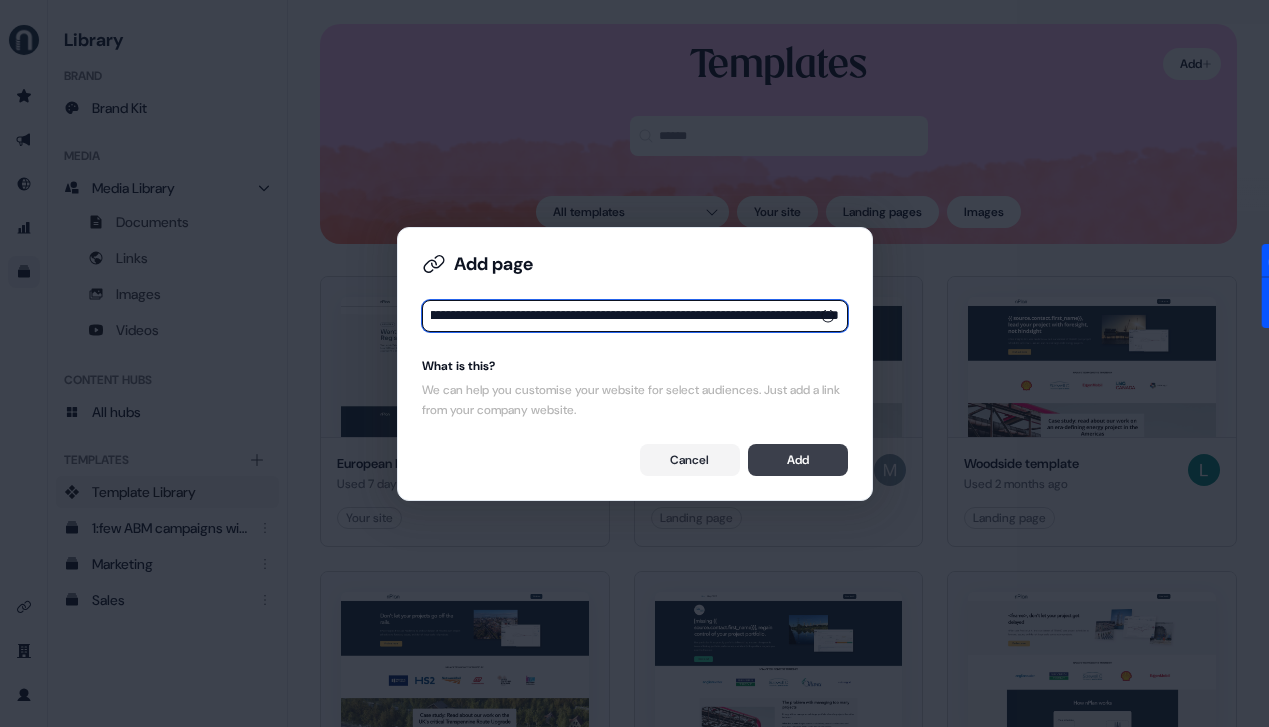type on "**********" 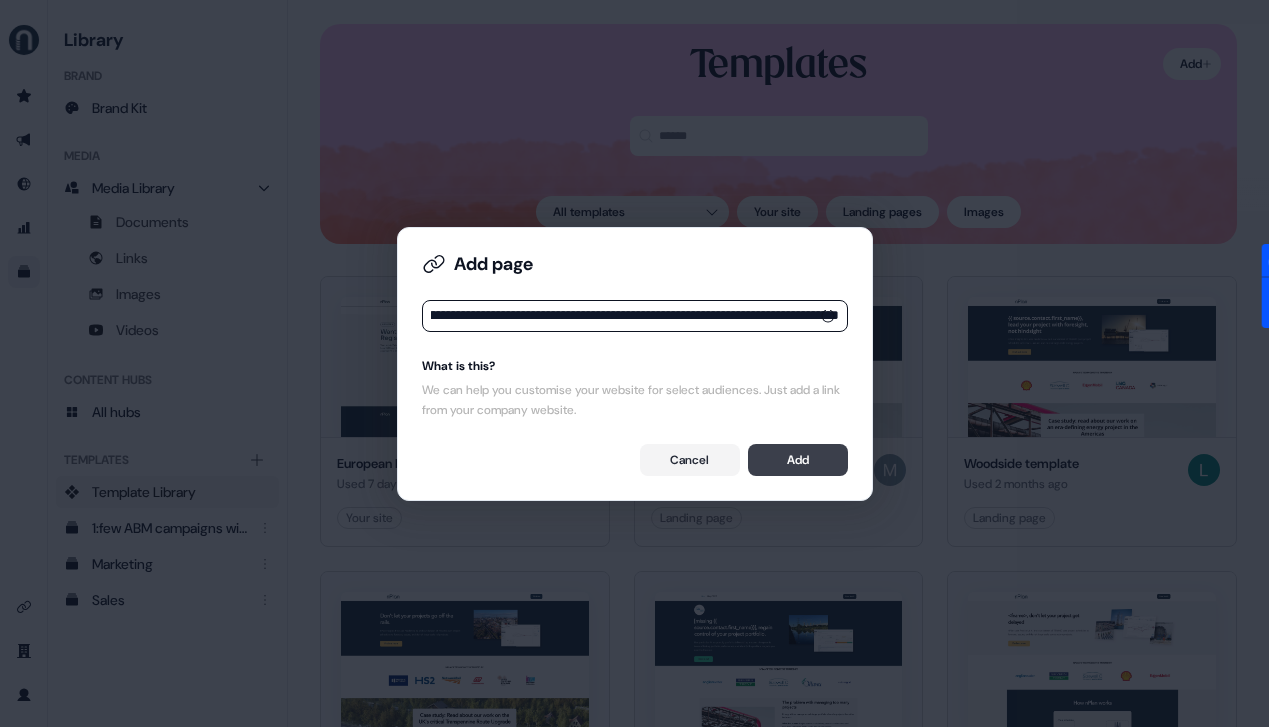 click on "Add" at bounding box center (798, 460) 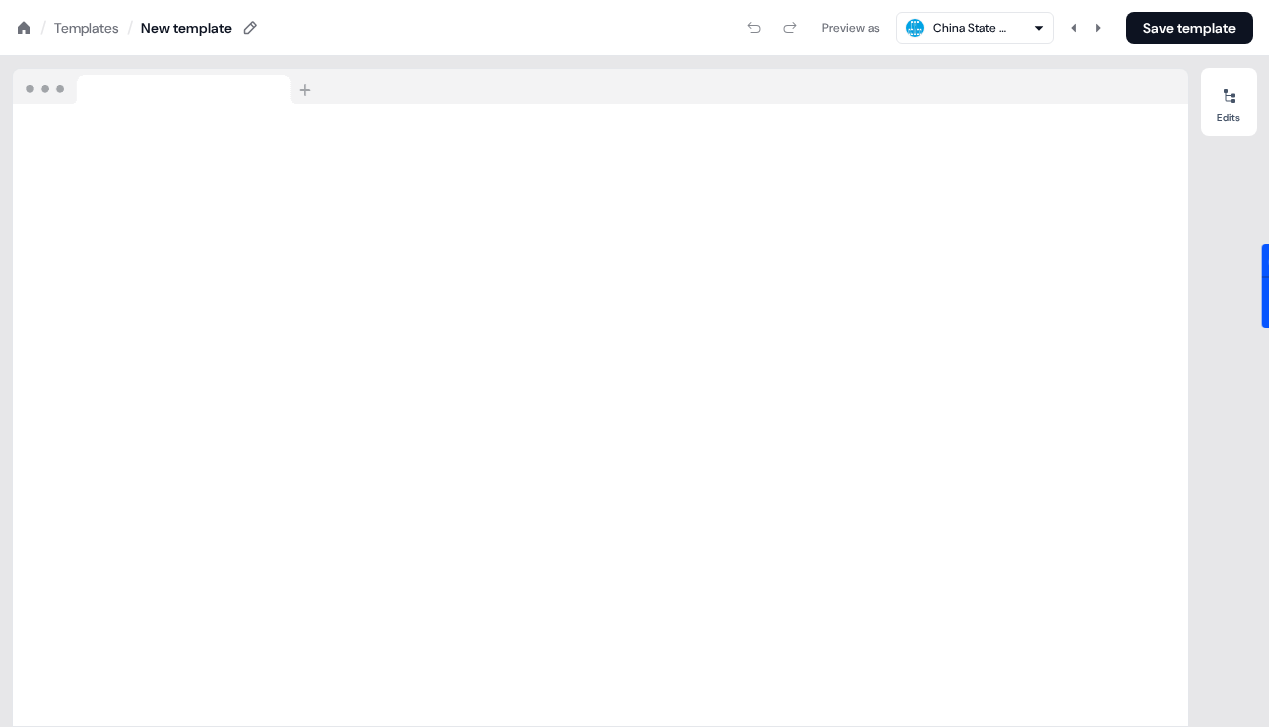 click on "China State Construction" at bounding box center (973, 28) 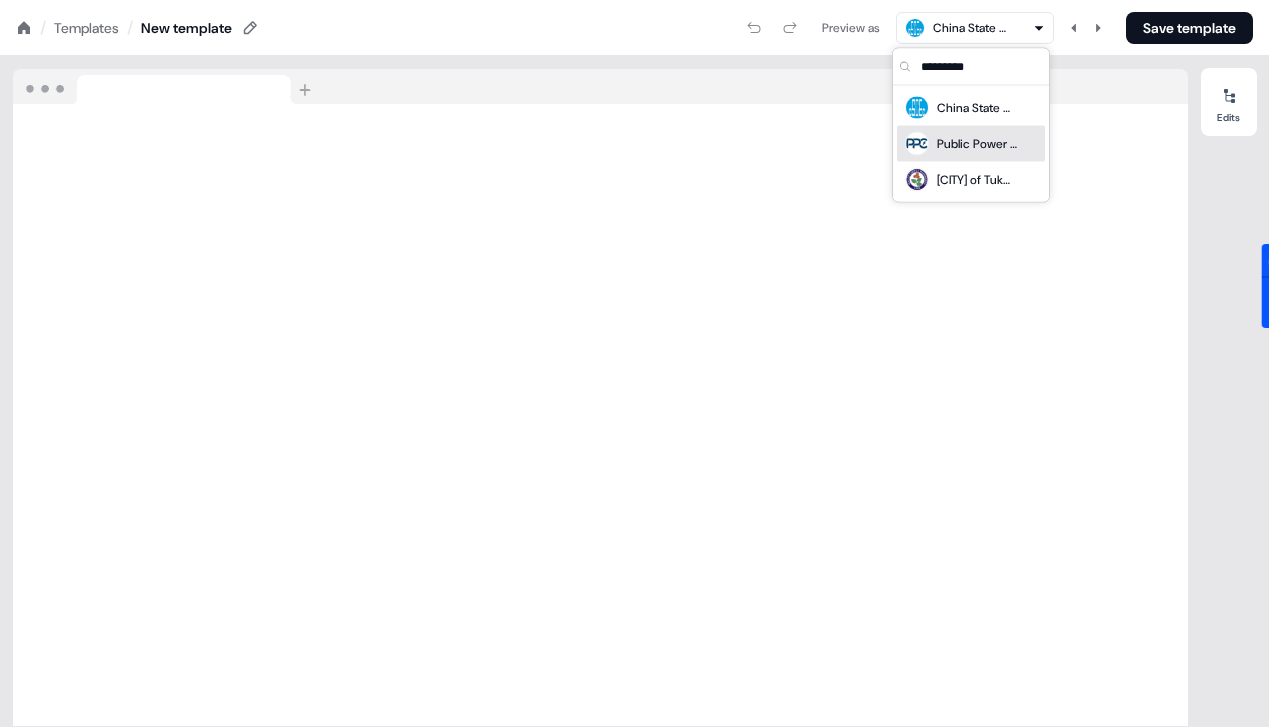 click on "Public Power Council" at bounding box center [977, 144] 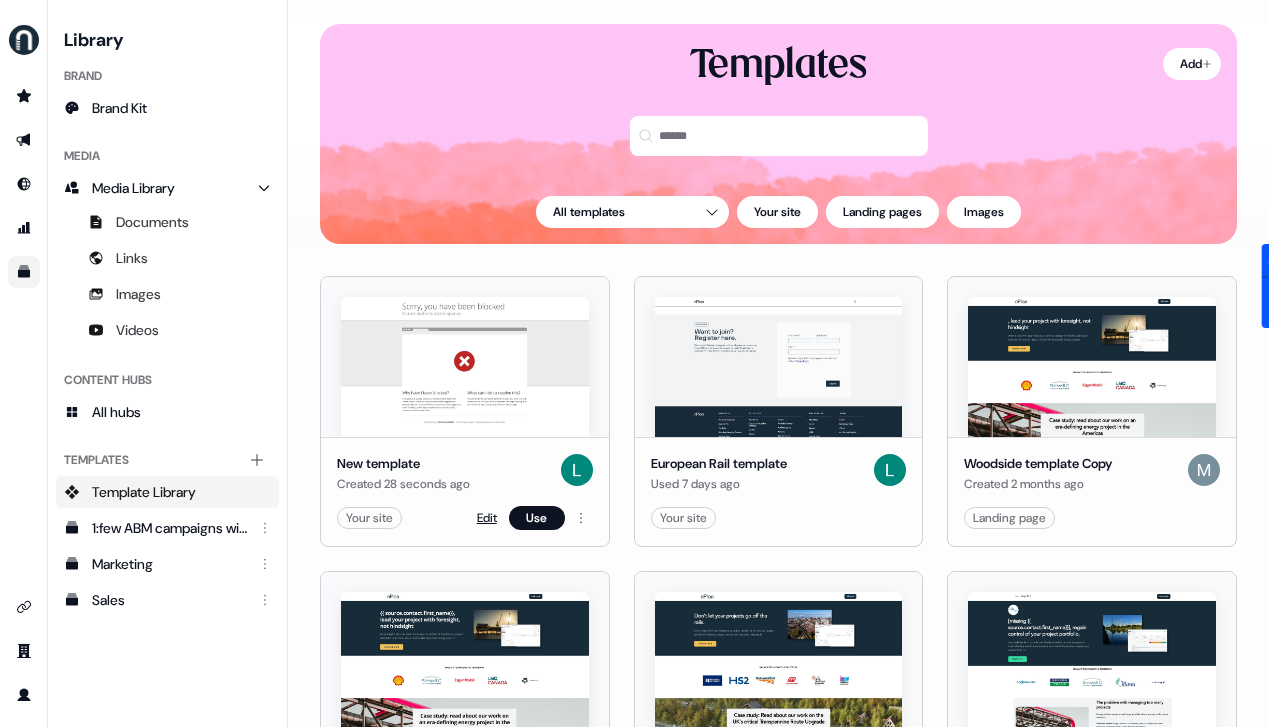 click on "Edit" at bounding box center [487, 518] 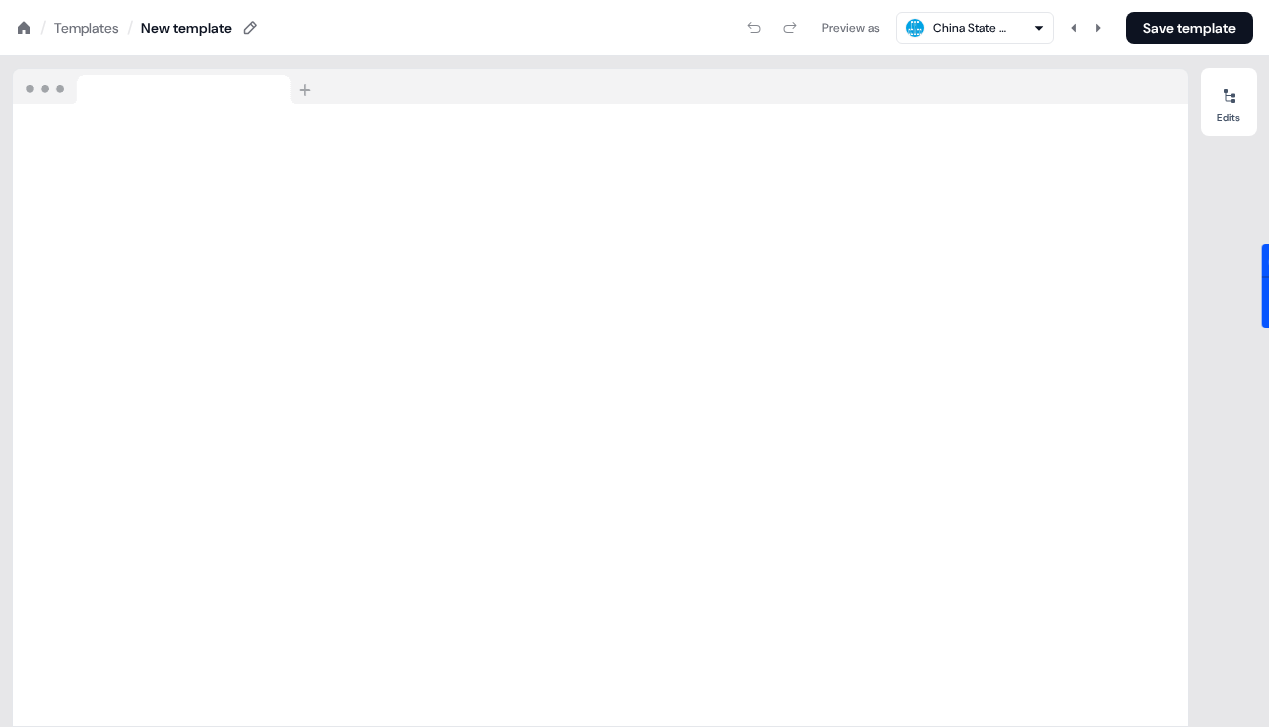 click 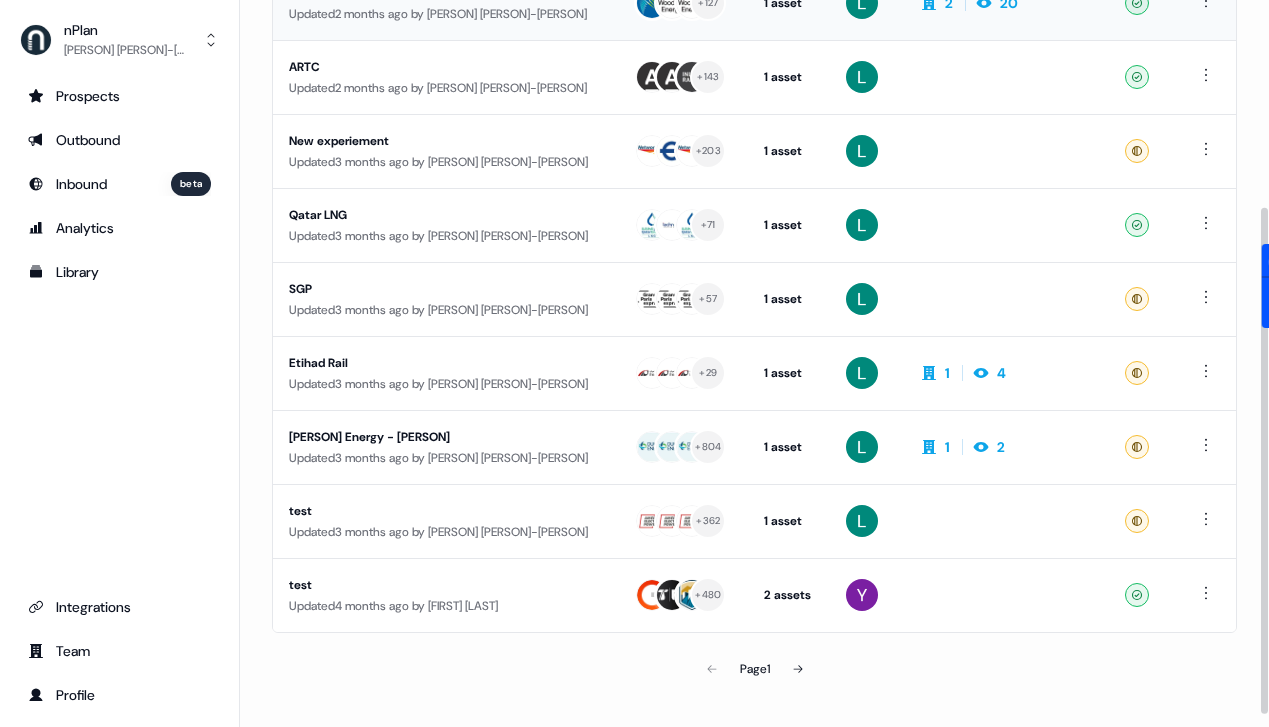 scroll, scrollTop: 0, scrollLeft: 0, axis: both 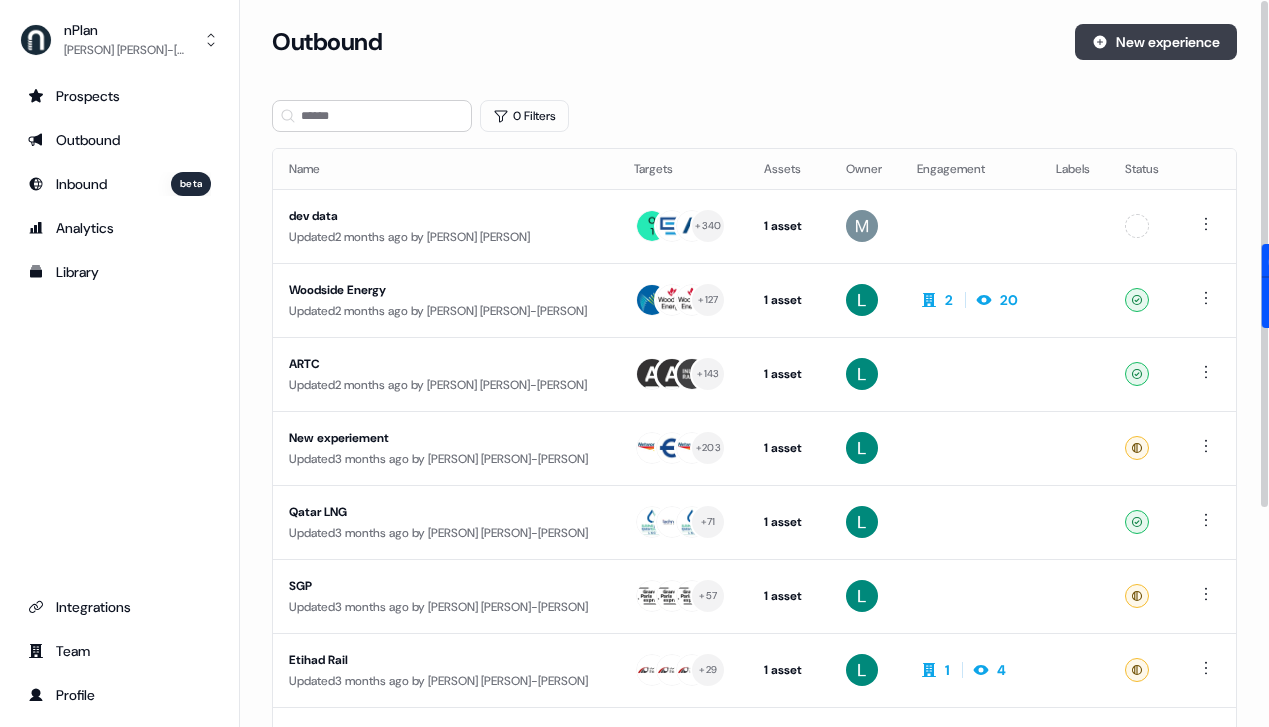 click on "New experience" at bounding box center [1156, 42] 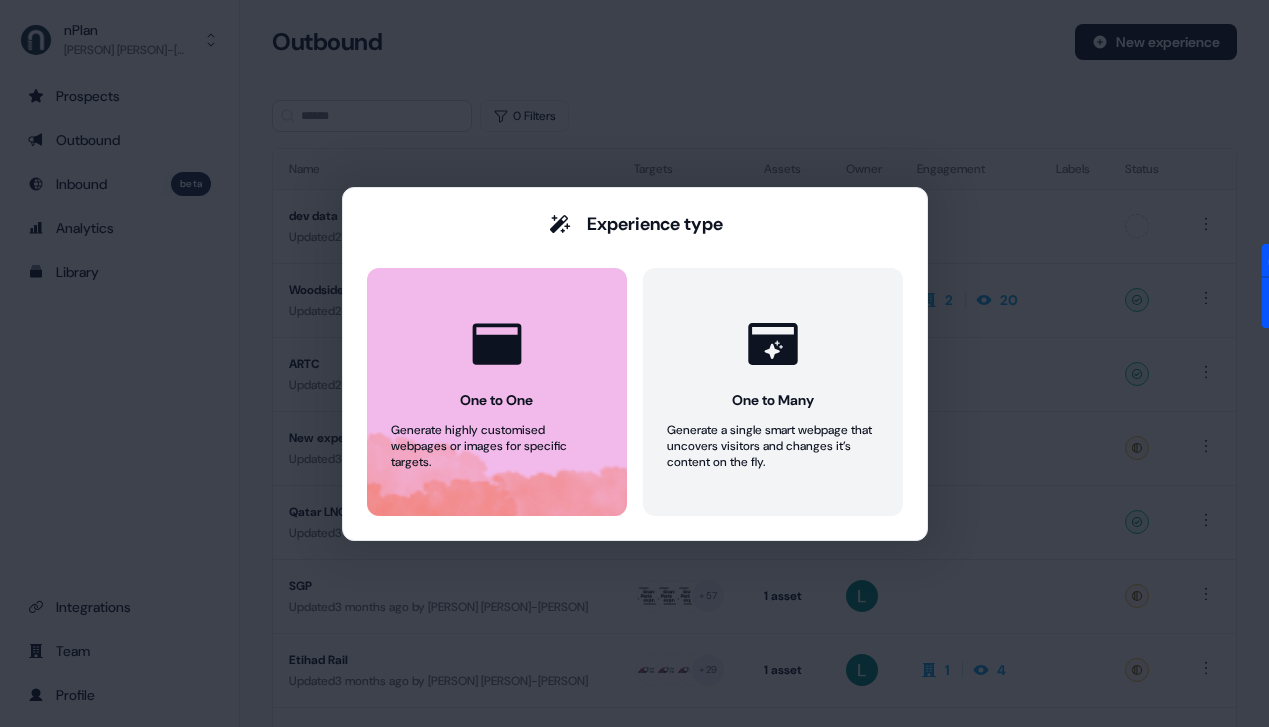 click at bounding box center (497, 344) 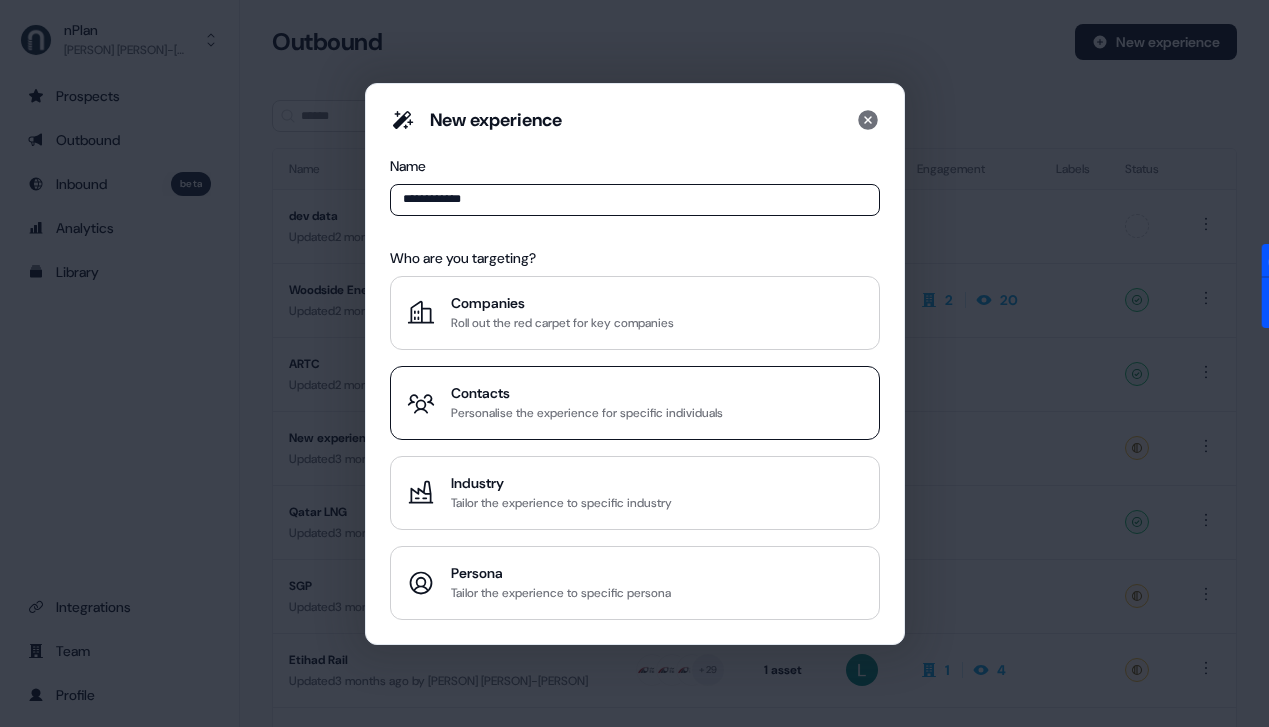 type on "**********" 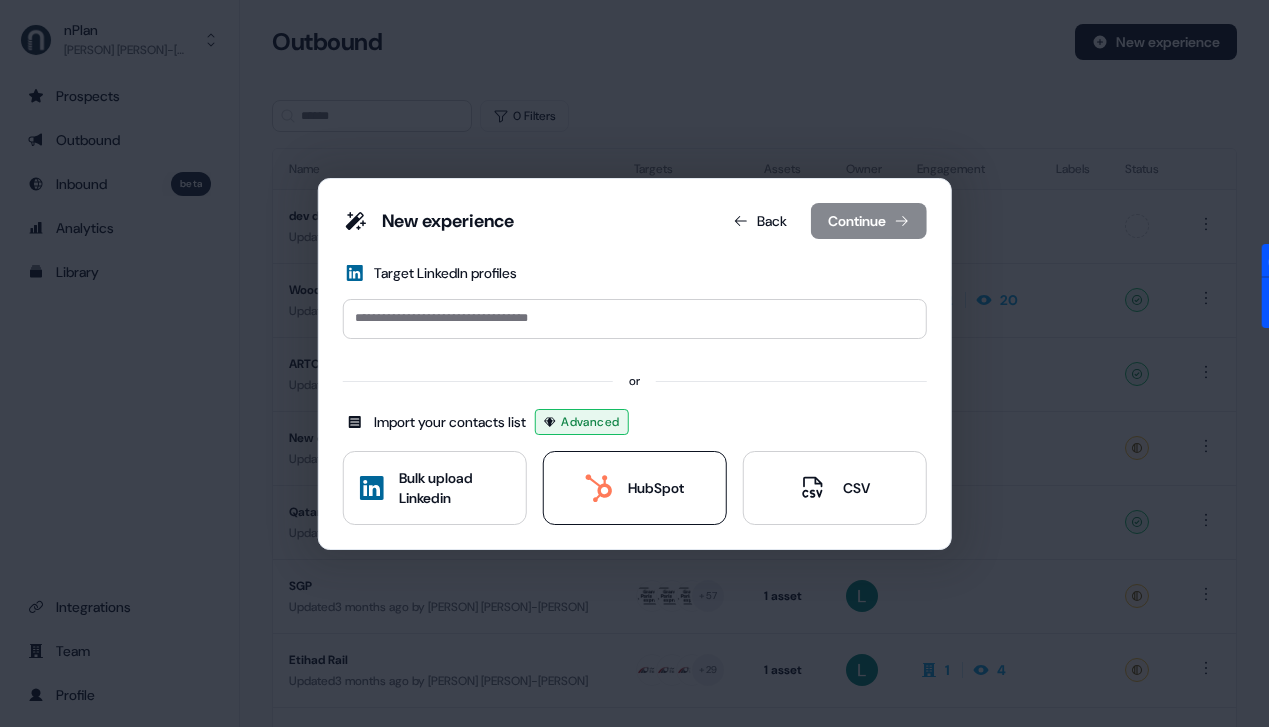click on "HubSpot" at bounding box center (634, 488) 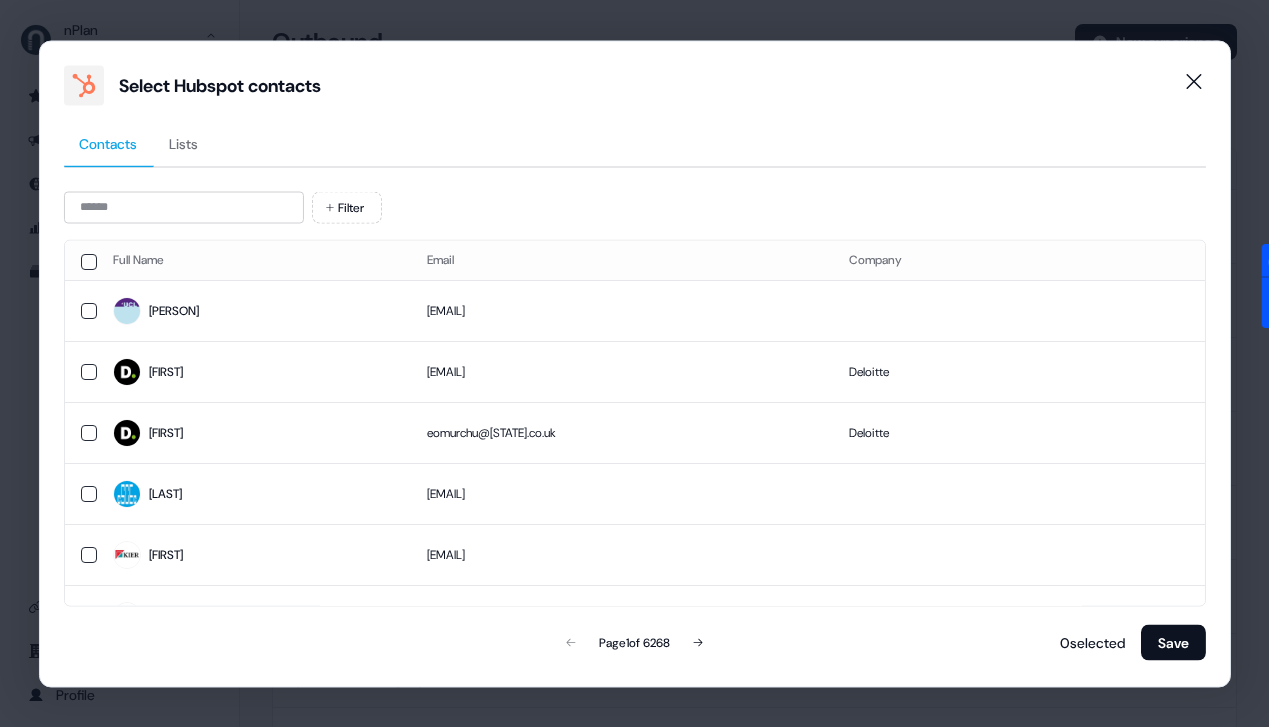 click on "Lists" at bounding box center [183, 143] 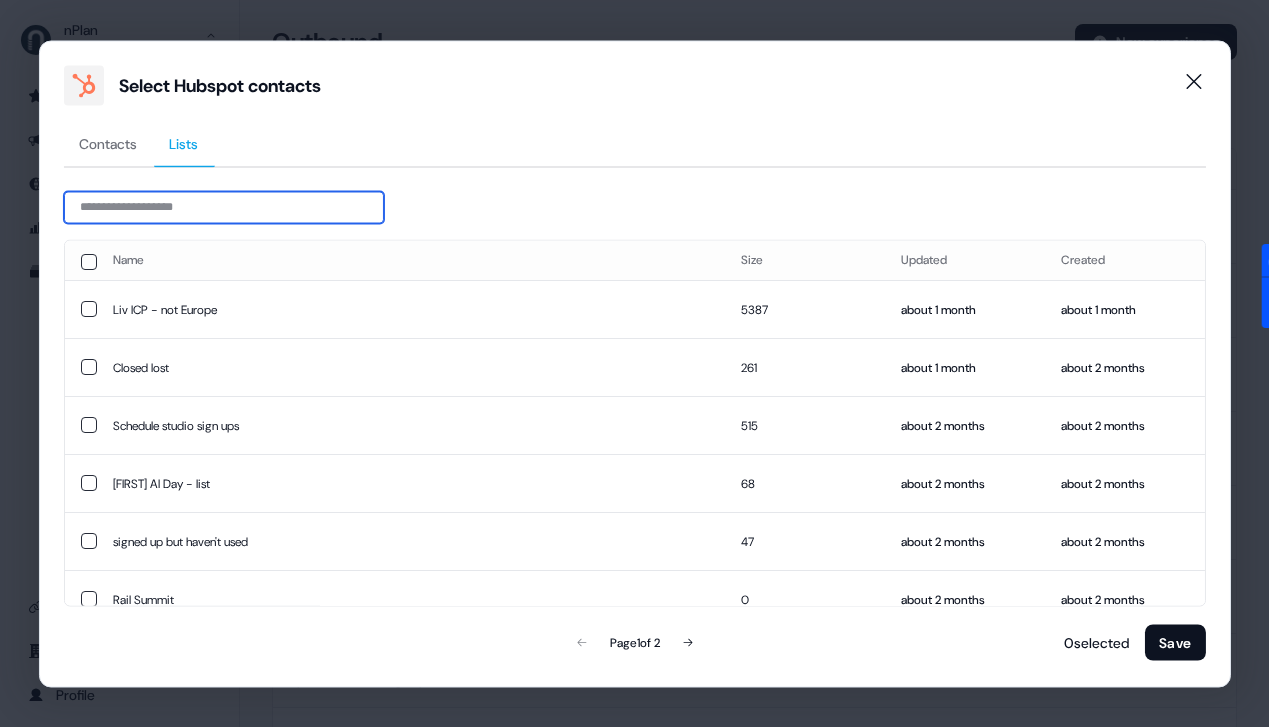 click at bounding box center (223, 207) 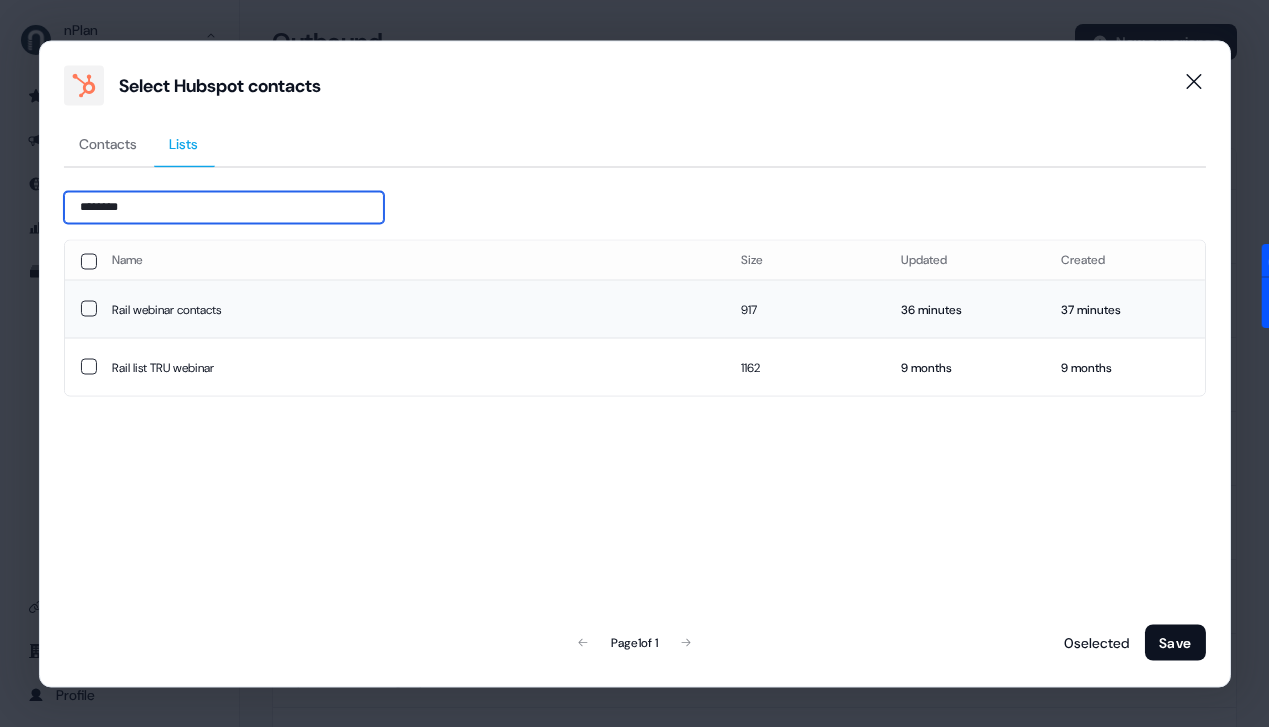 type on "********" 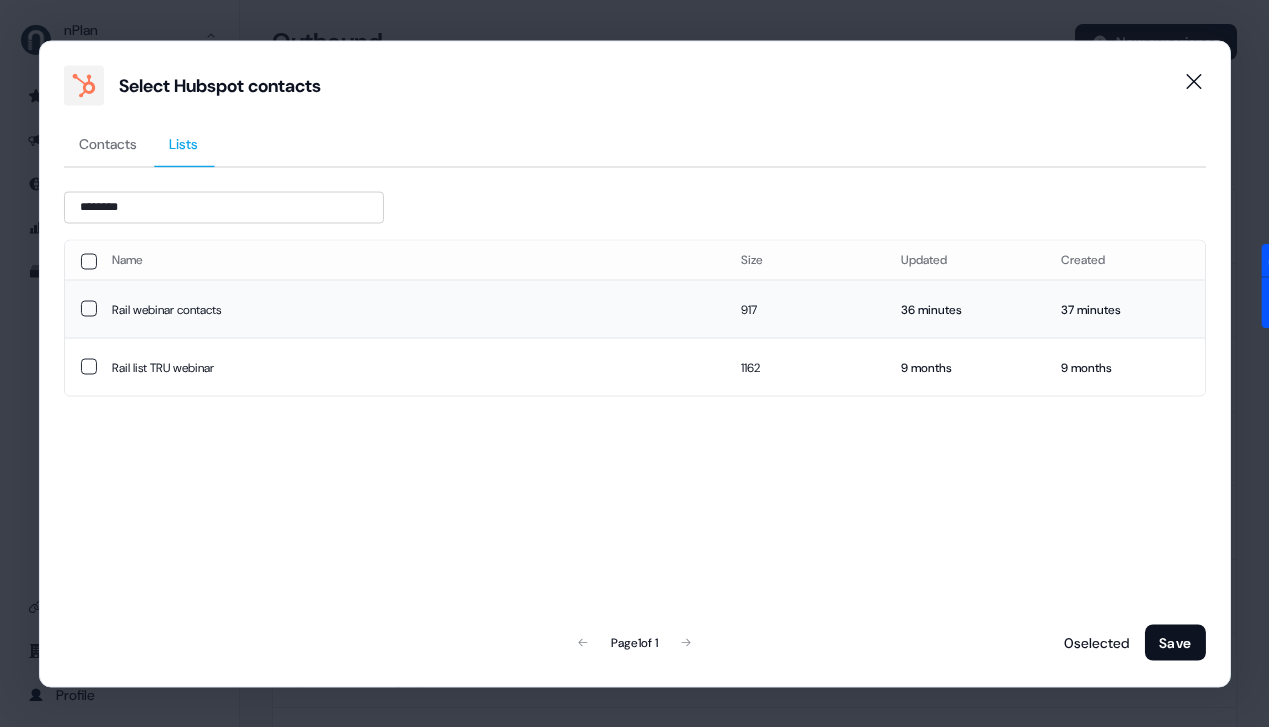 click on "Rail webinar contacts" at bounding box center [410, 309] 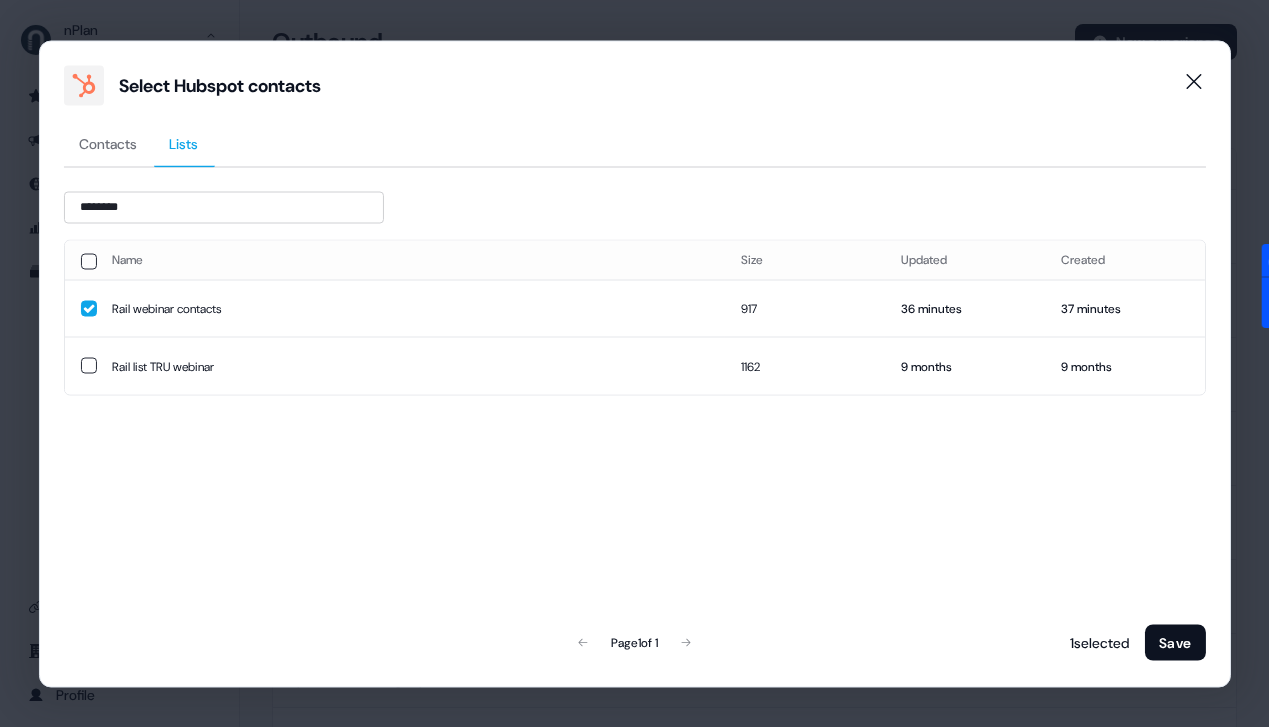 click on "Save" at bounding box center (1175, 642) 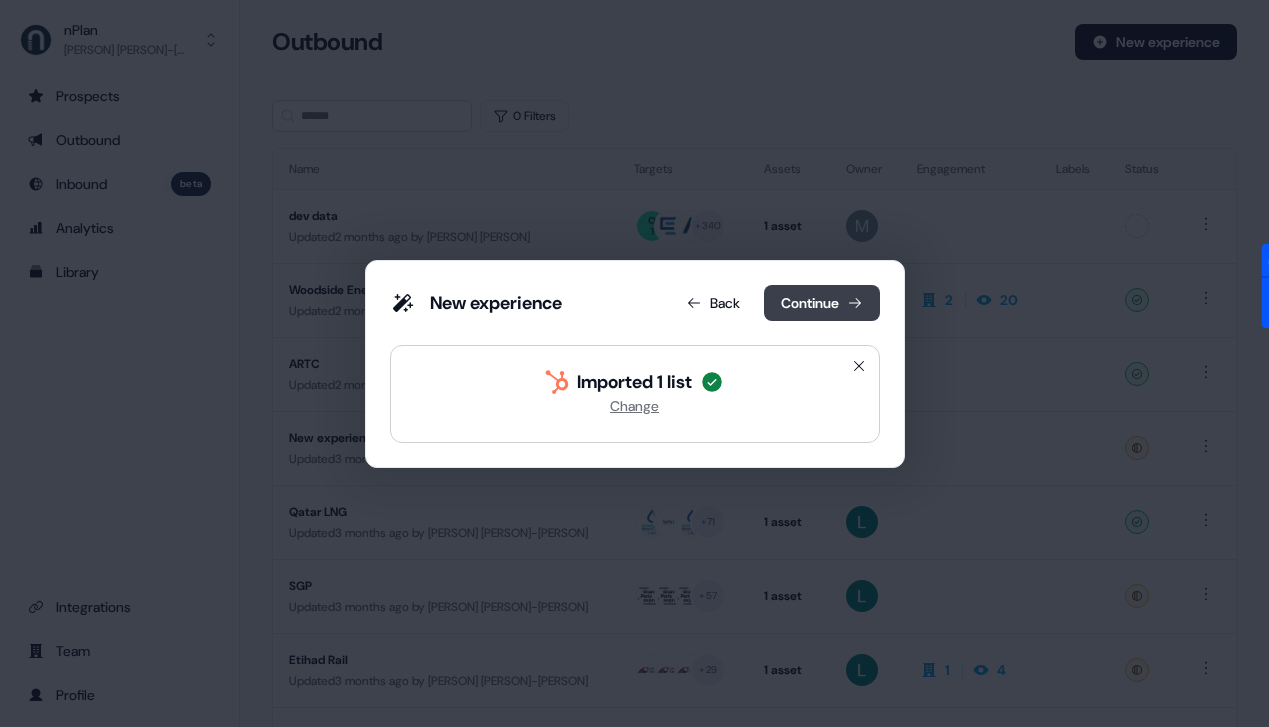 click on "Continue" at bounding box center [822, 303] 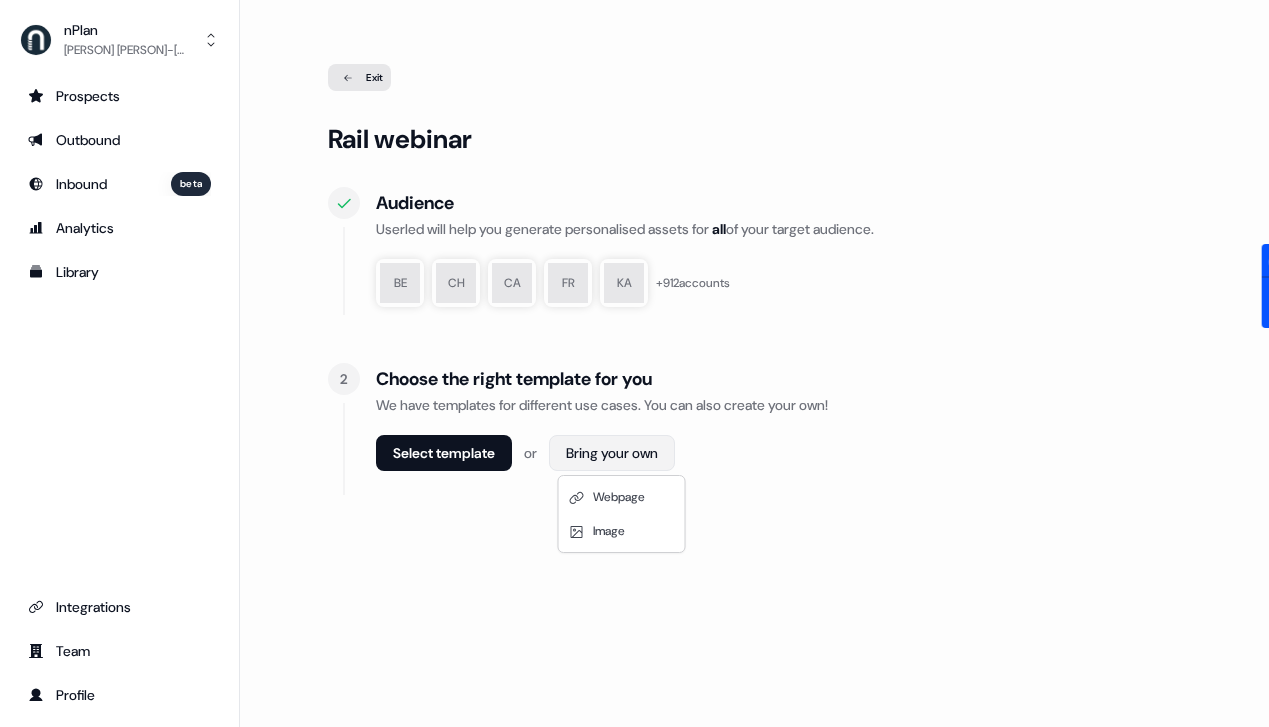 click on "For the best experience switch devices to a bigger screen. Go to Userled.io nPlan Liv [LAST]-[LAST] Prospects Outbound Inbound beta Analytics Library Integrations Team Profile Loading... Exit Rail webinar Audience Userled will help you generate personalised assets for all of your target audience. BE CH CA FR KA + 912 accounts 2 Select template or Webpage" at bounding box center (634, 363) 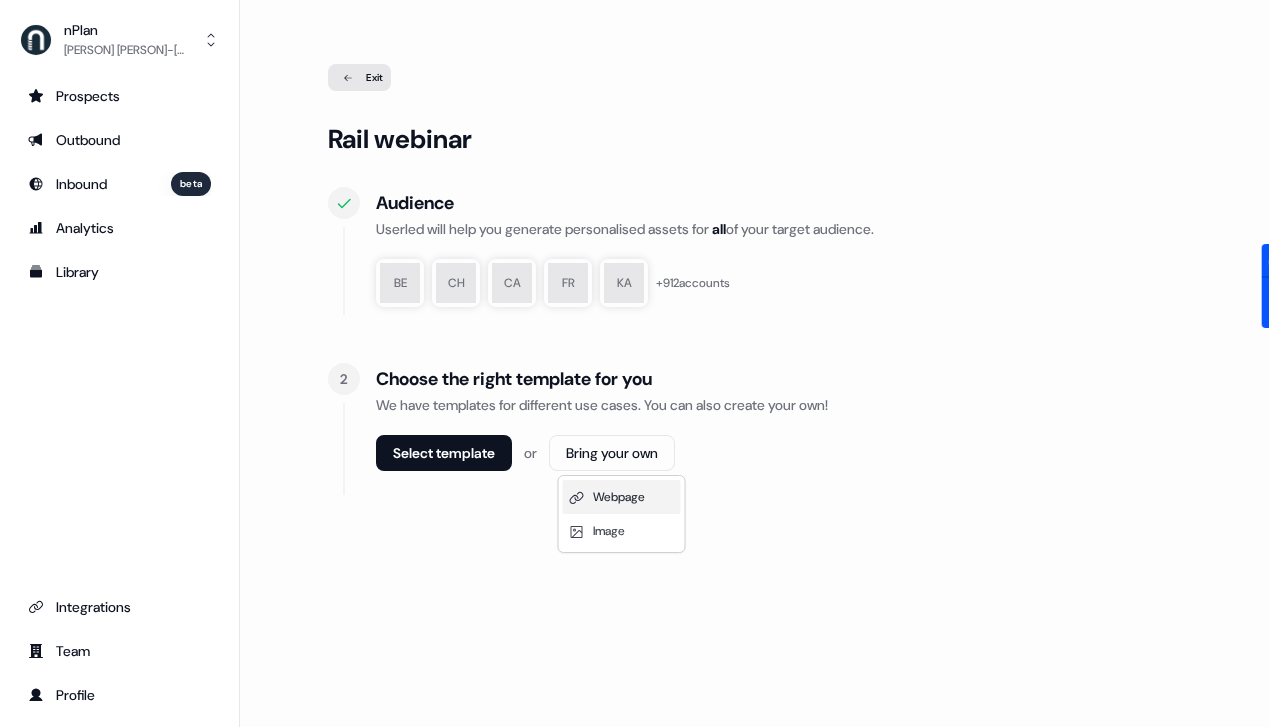 click on "Webpage" at bounding box center [622, 497] 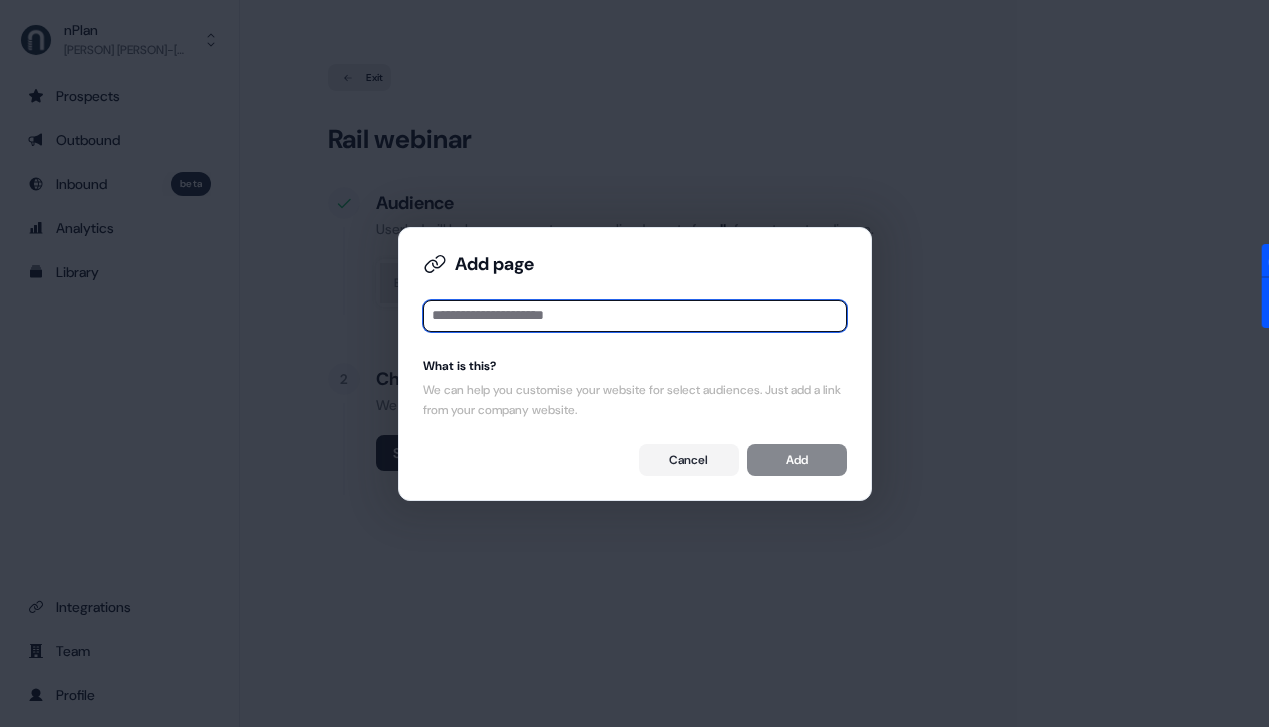 paste on "**********" 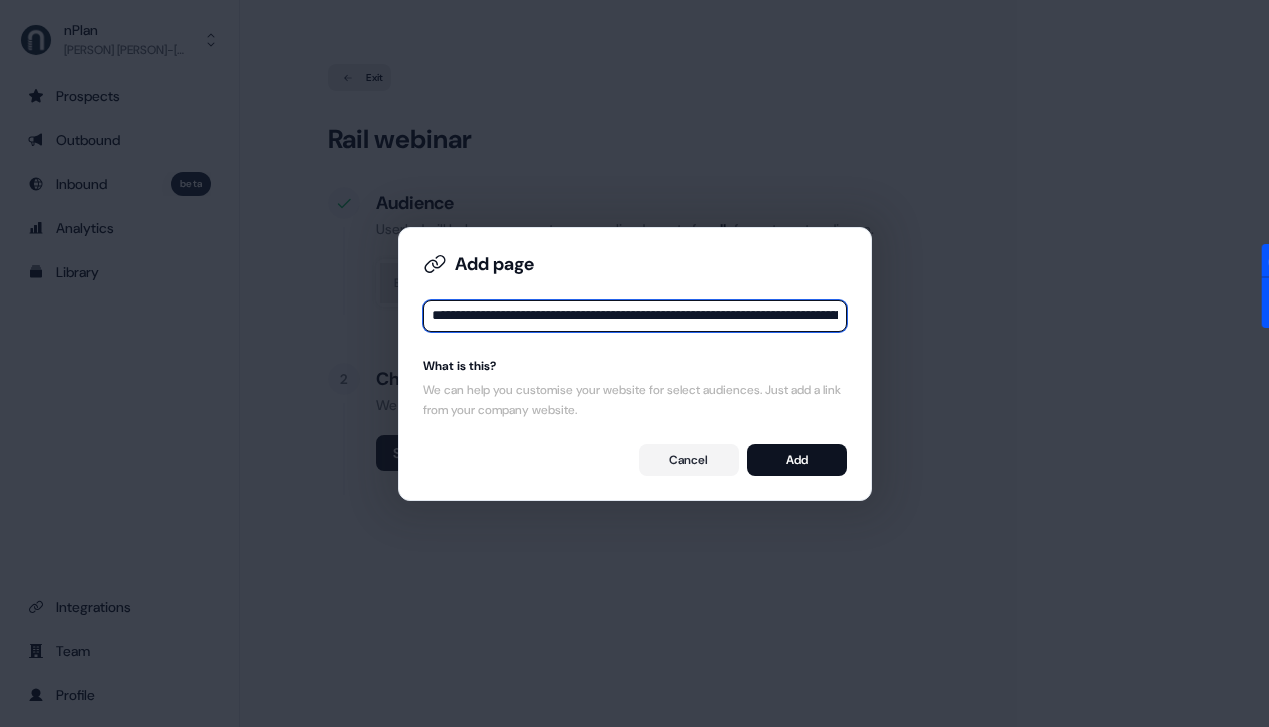 scroll, scrollTop: 0, scrollLeft: 522, axis: horizontal 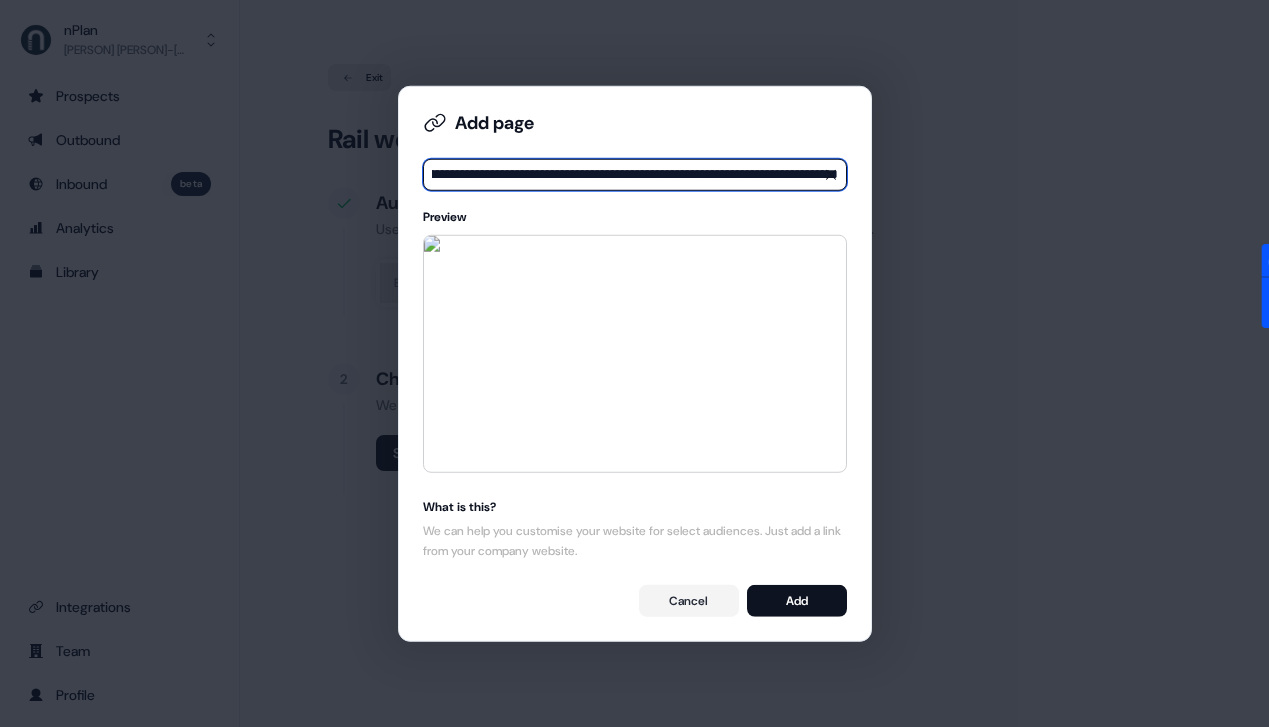type on "**********" 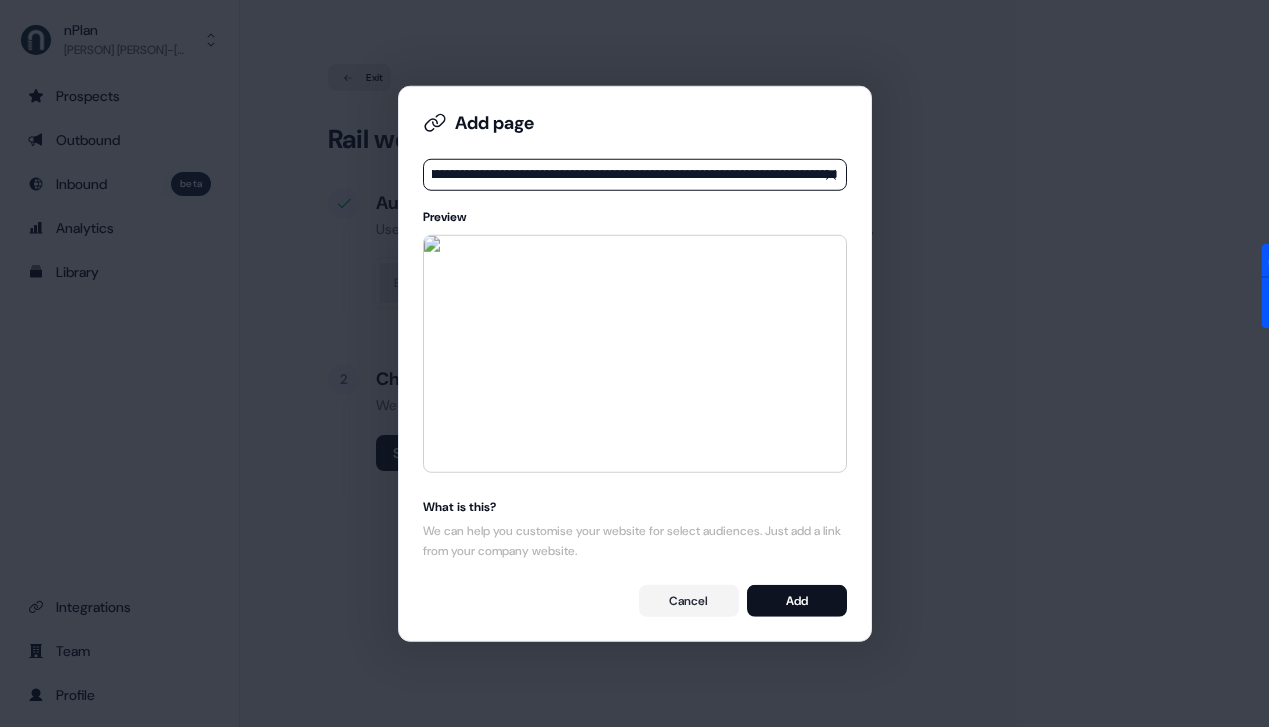 click on "We can help you customise your website for select audiences. Just add a link from your company website." at bounding box center (635, 541) 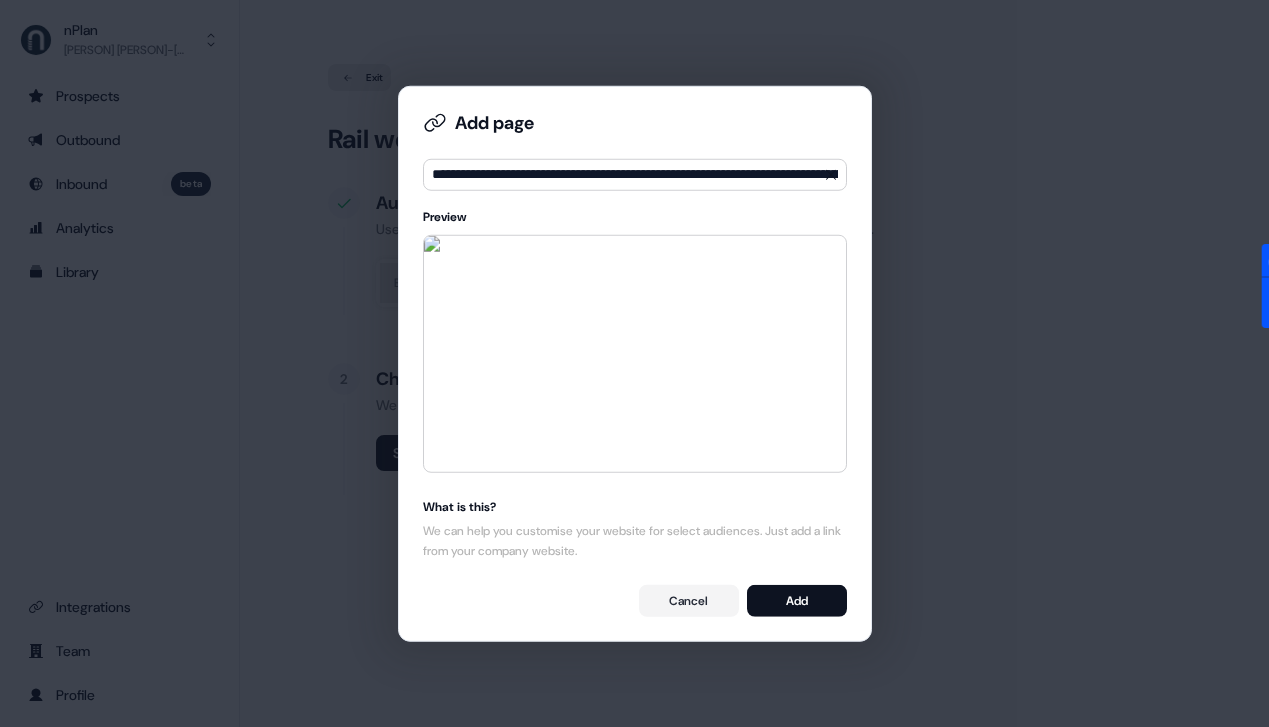 click at bounding box center (635, 353) 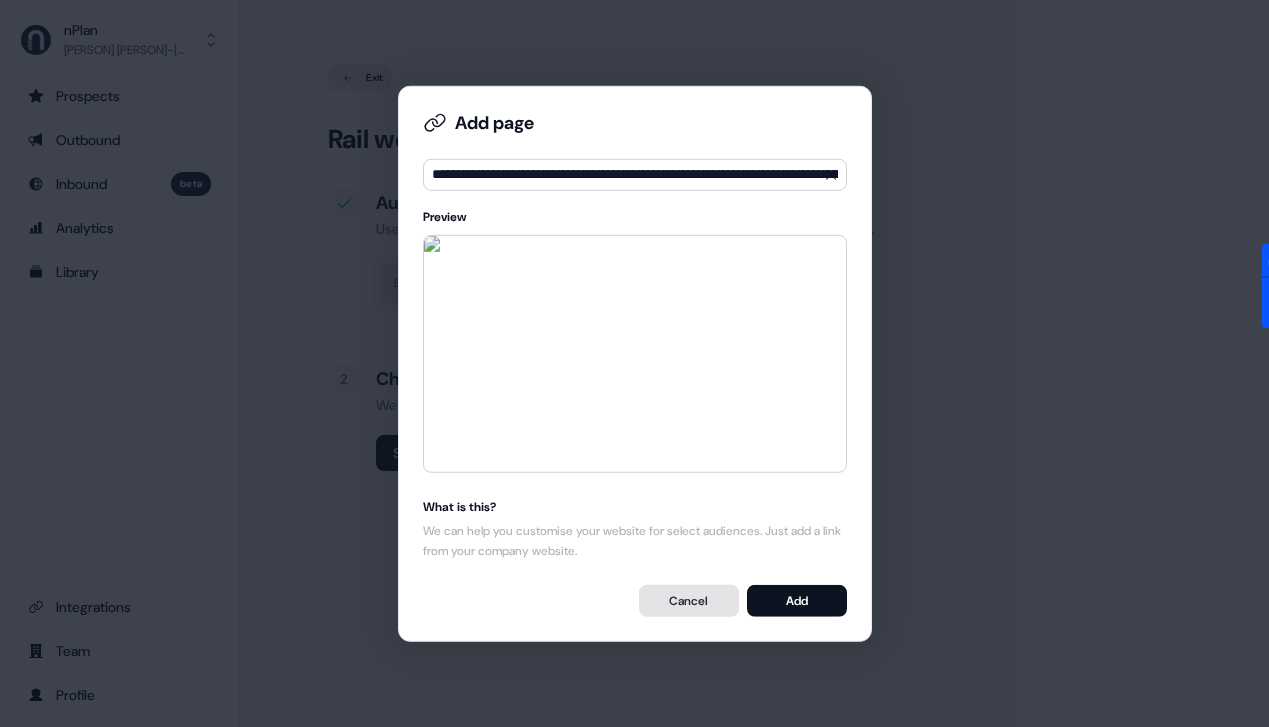 click on "Cancel" at bounding box center [689, 601] 